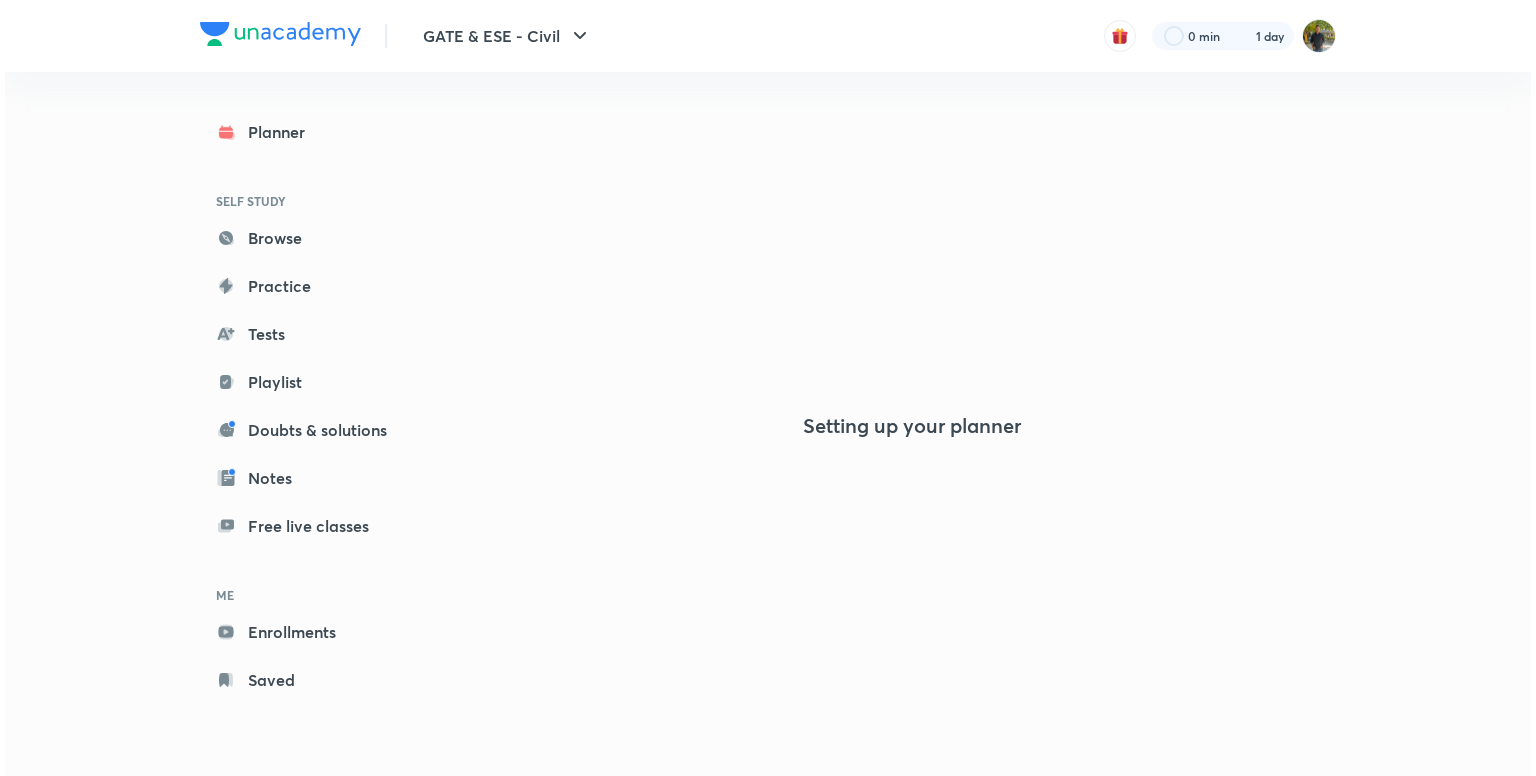 scroll, scrollTop: 0, scrollLeft: 0, axis: both 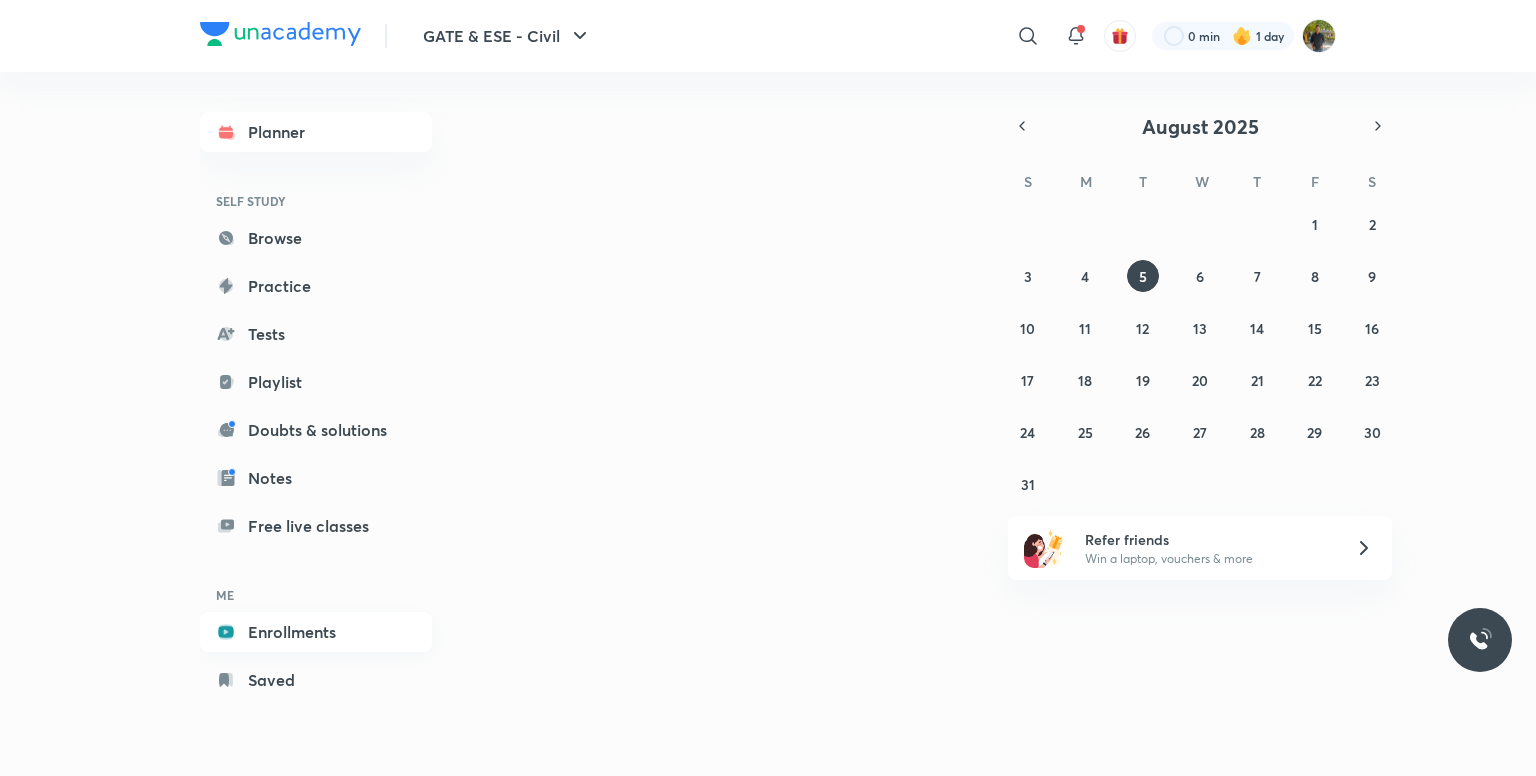 click on "Enrollments" at bounding box center [316, 632] 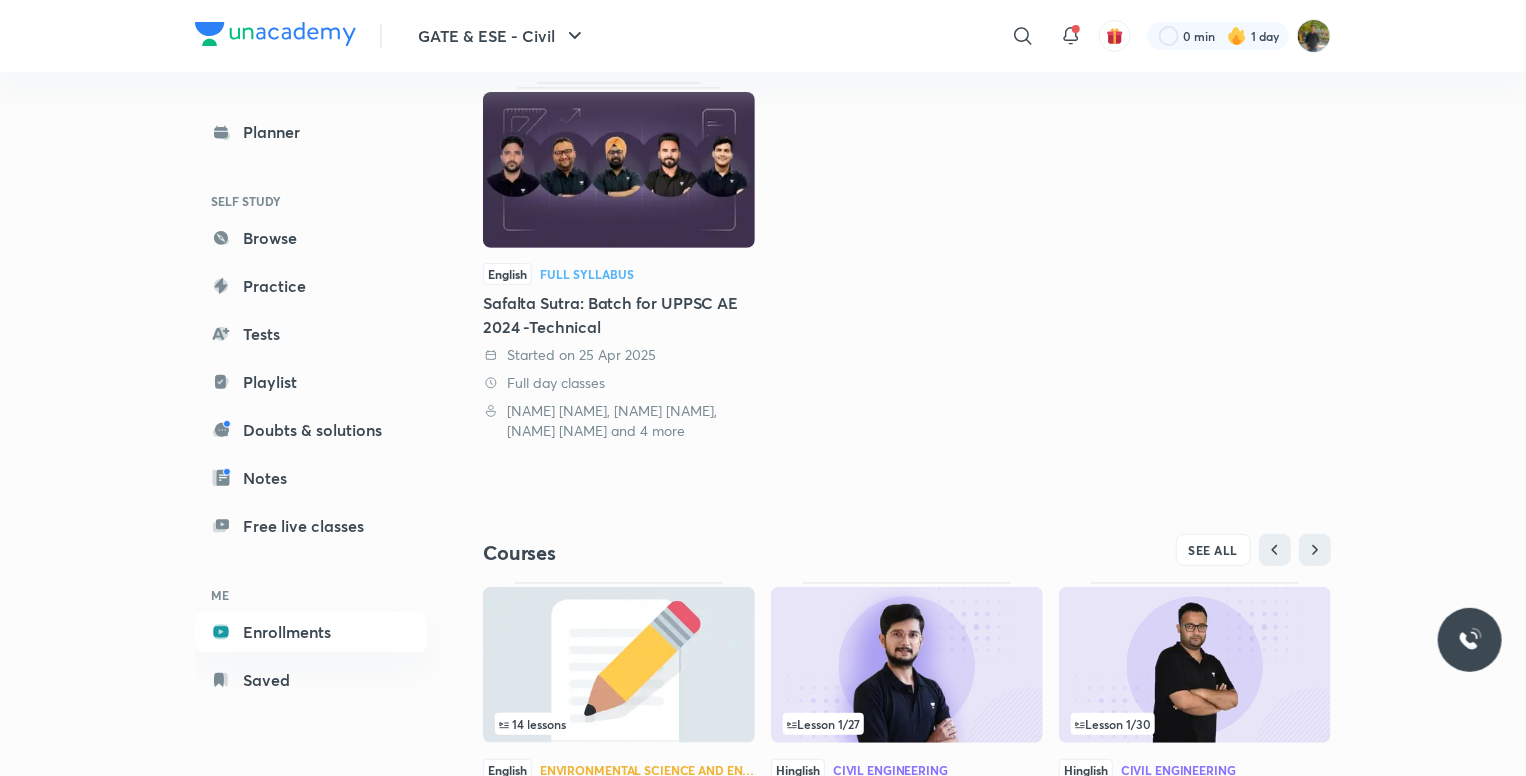 scroll, scrollTop: 0, scrollLeft: 0, axis: both 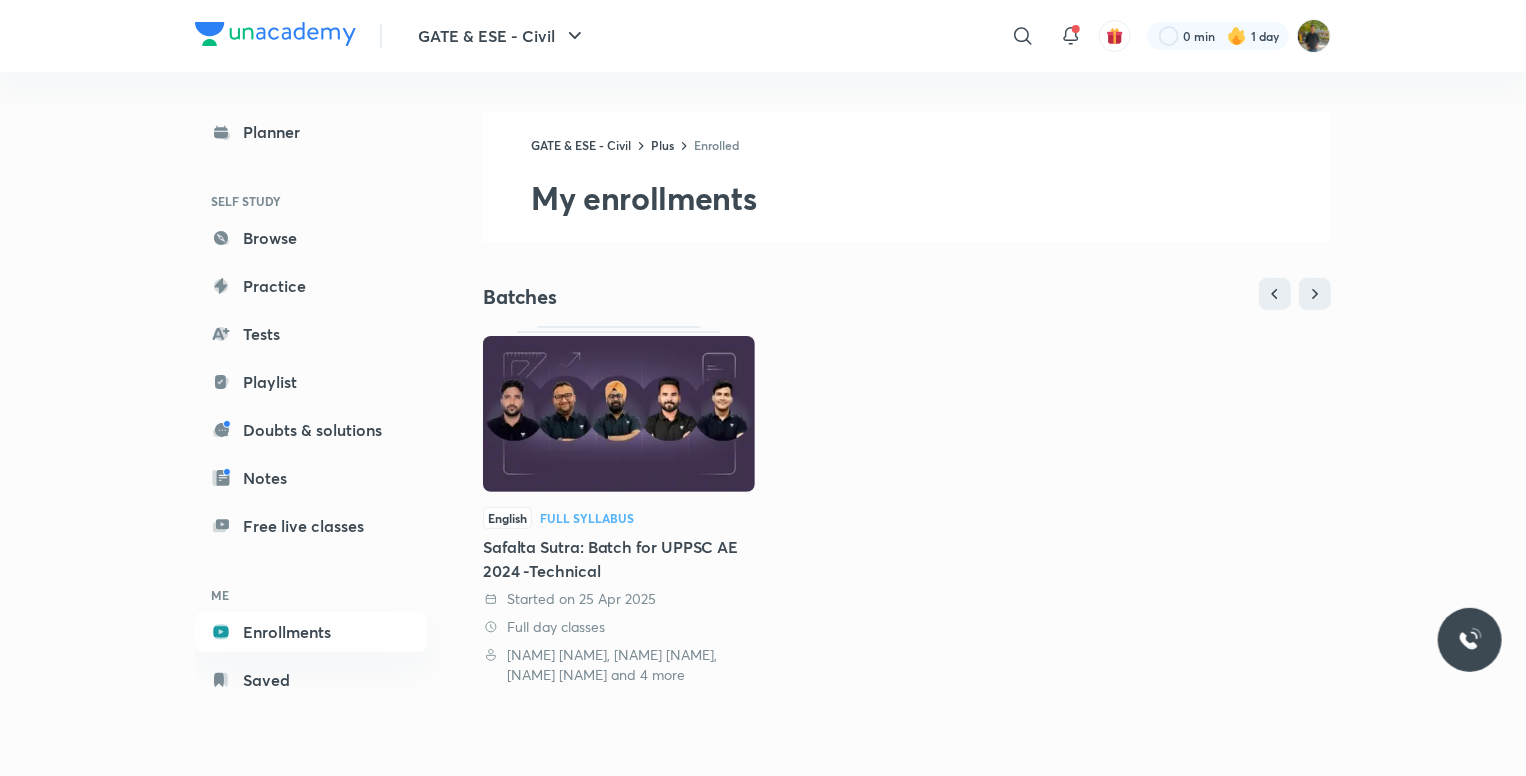 click at bounding box center (619, 414) 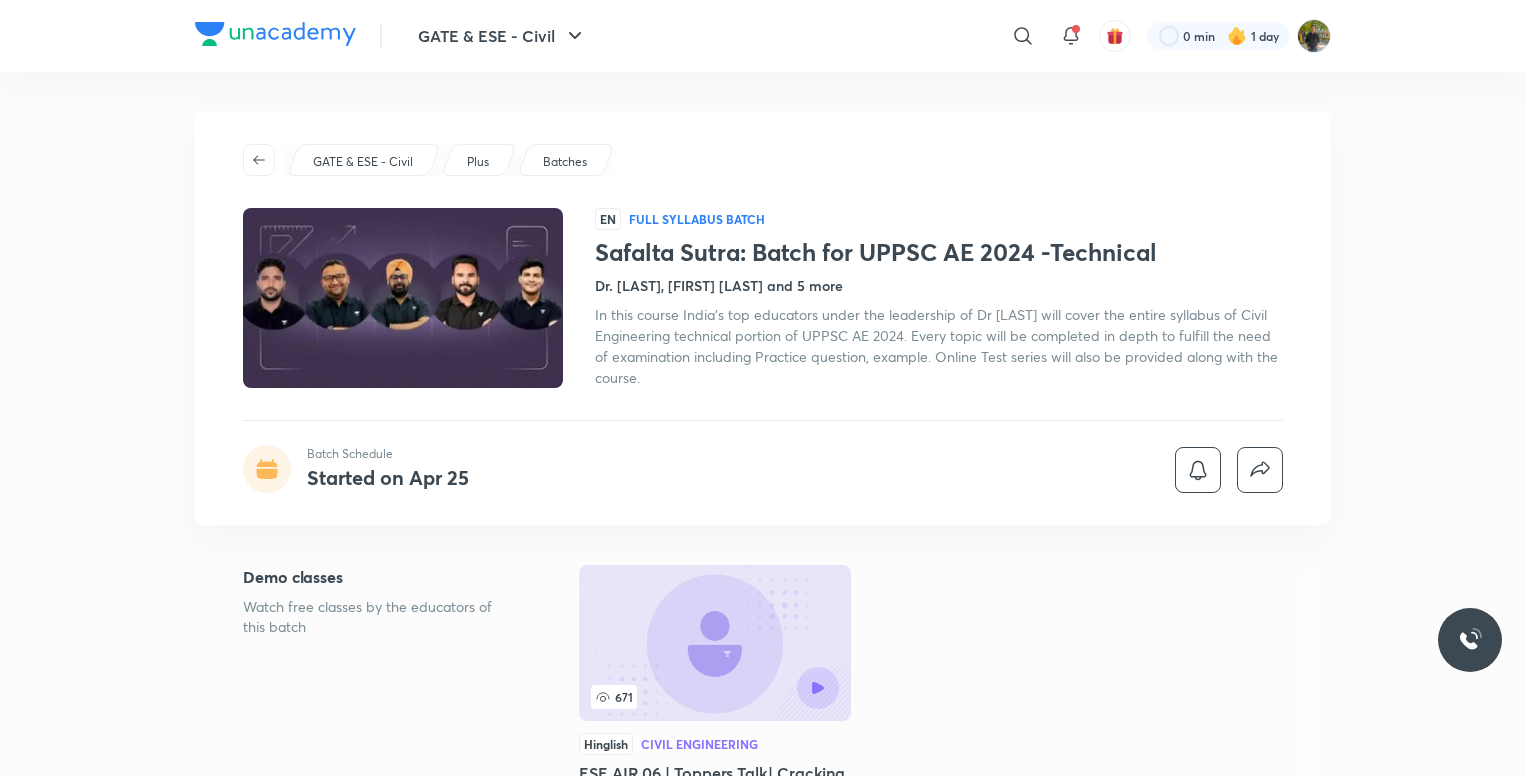 scroll, scrollTop: 0, scrollLeft: 0, axis: both 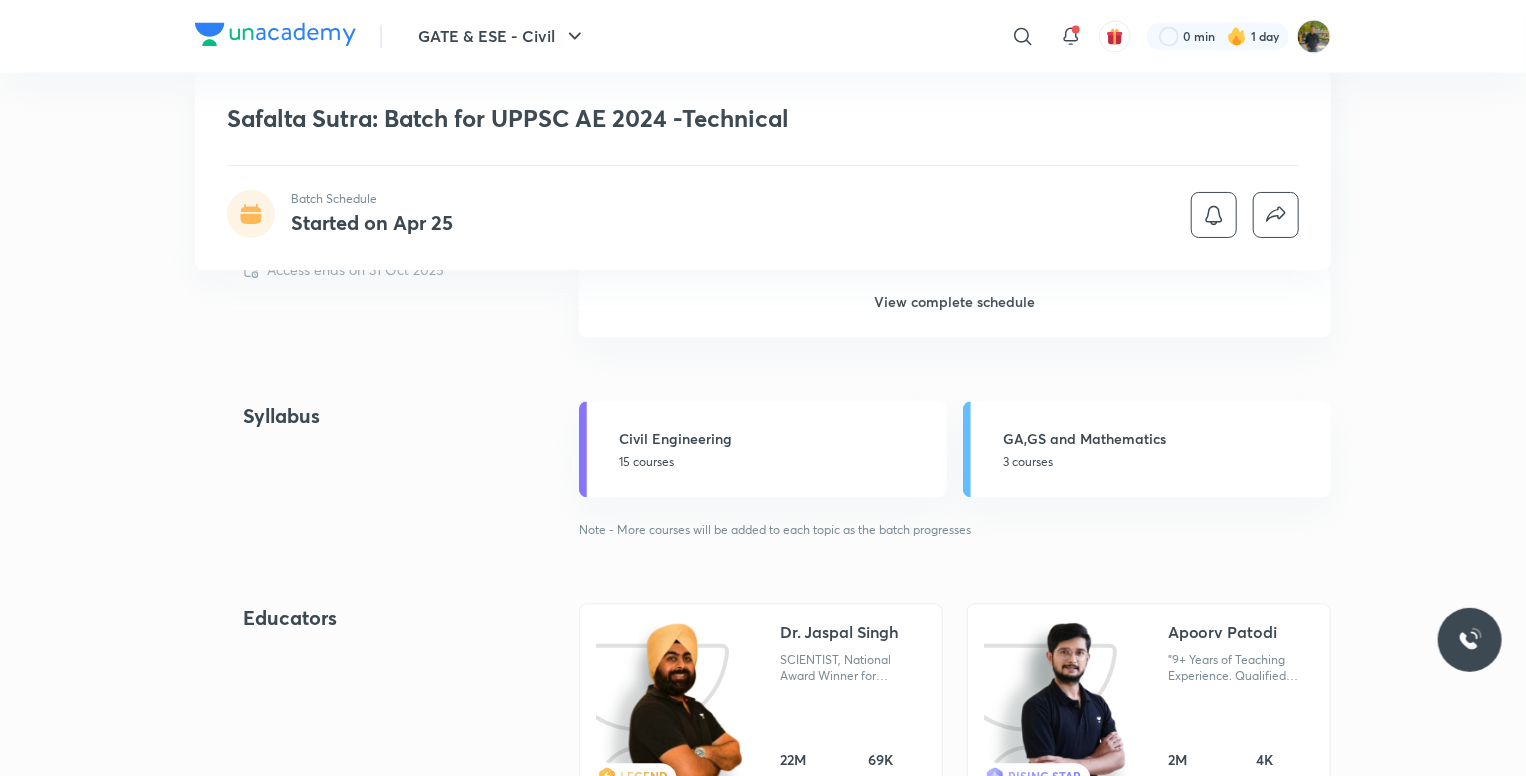 click on "View complete schedule" at bounding box center (955, 302) 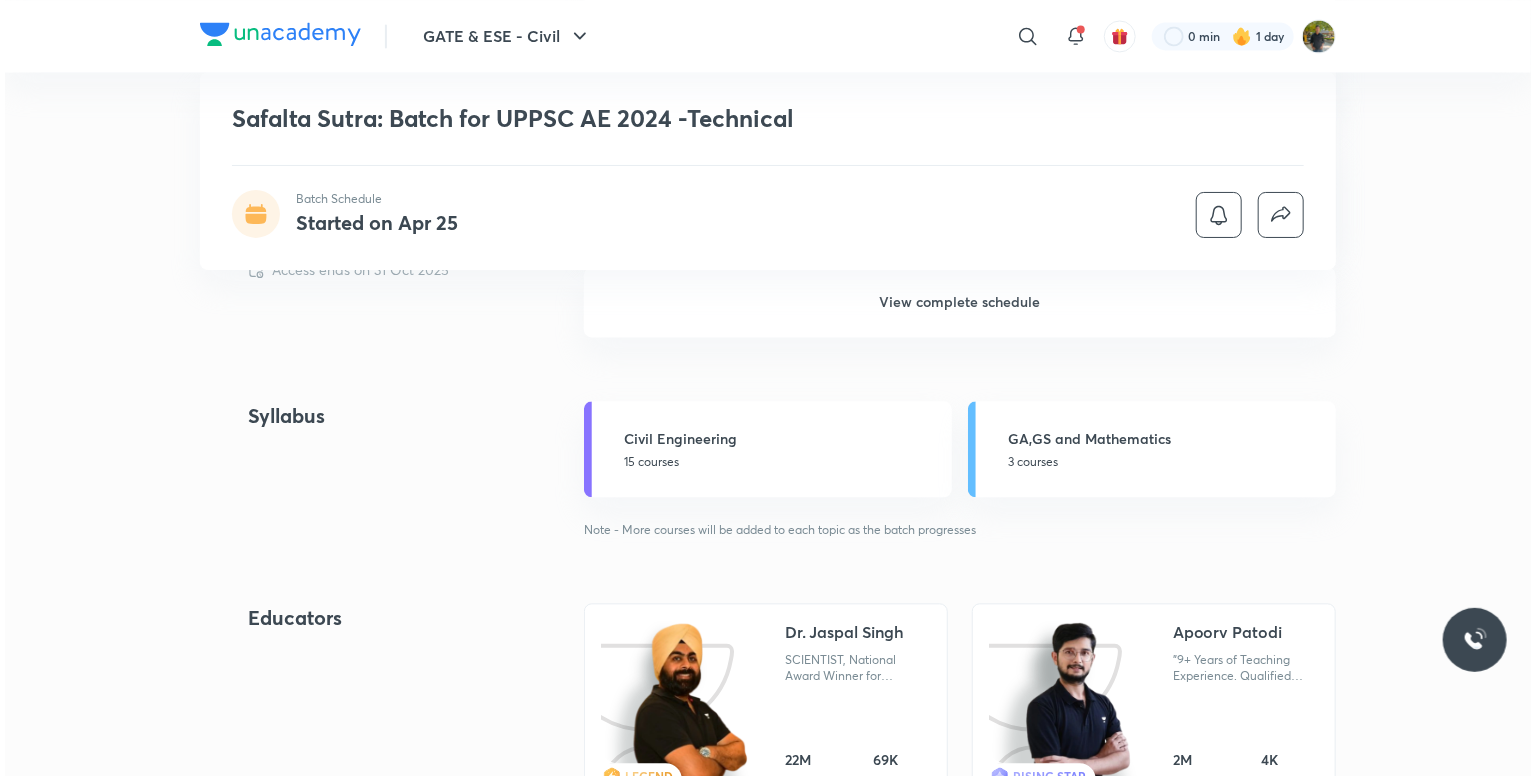 scroll, scrollTop: 0, scrollLeft: 0, axis: both 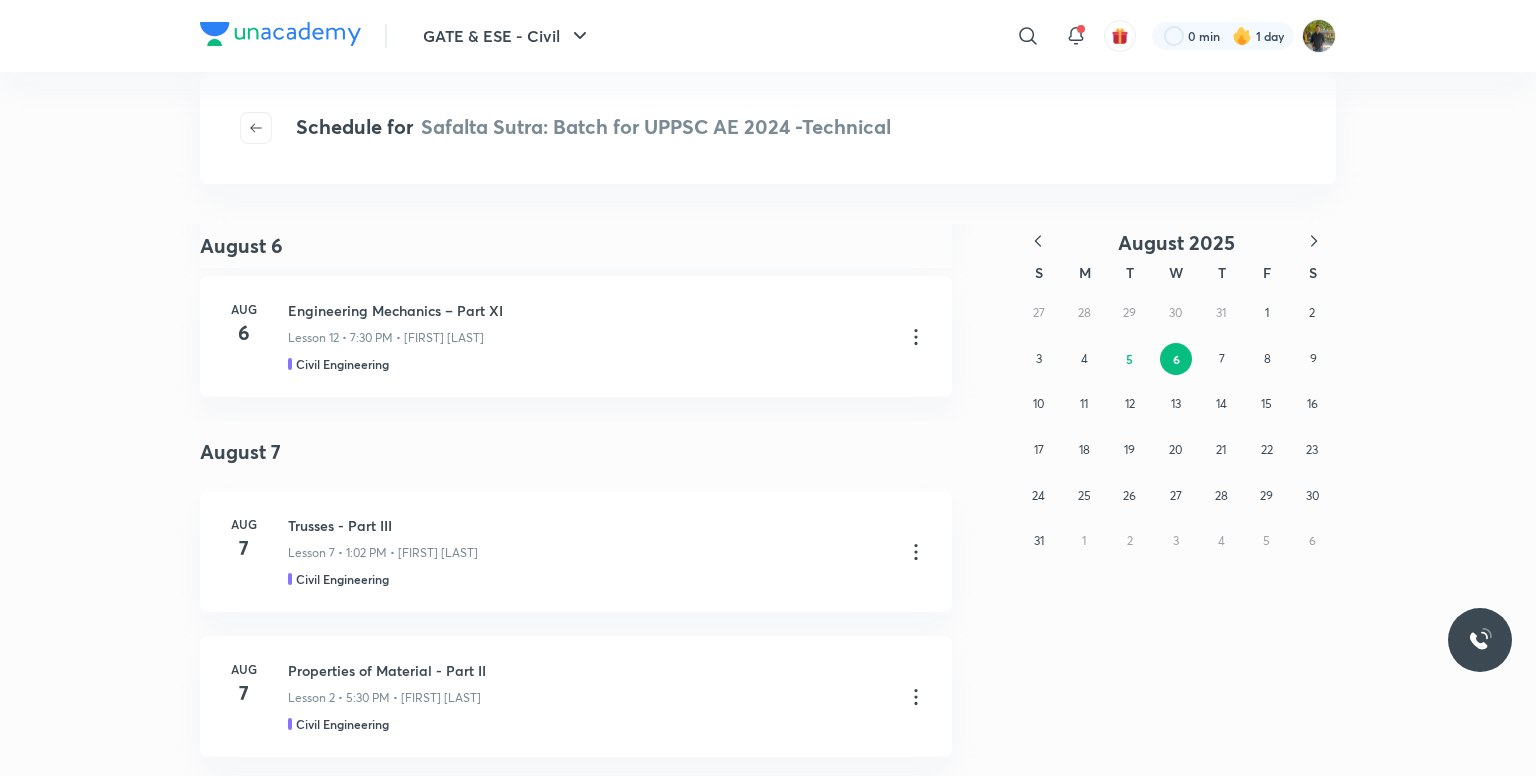click 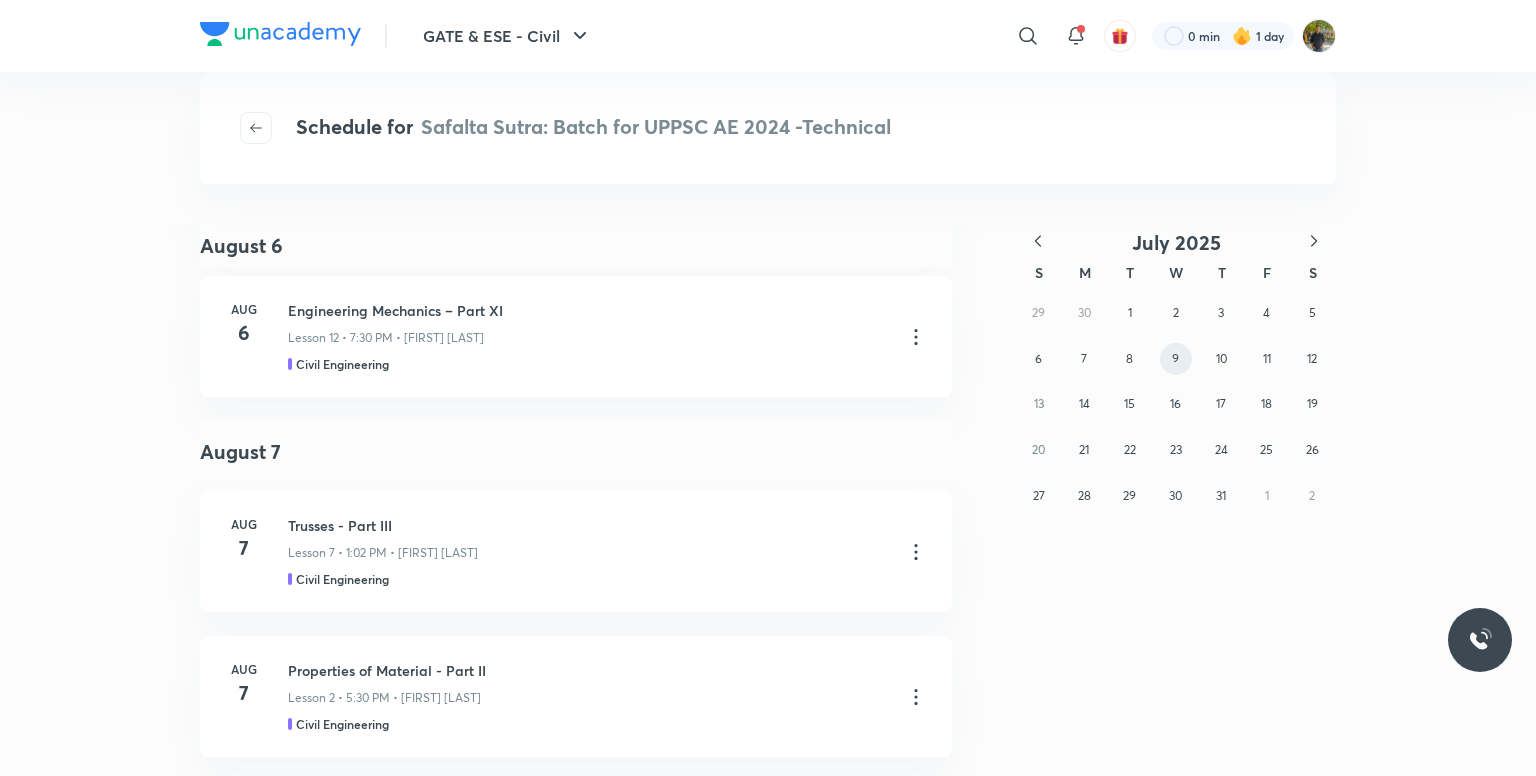 click on "9" at bounding box center (1176, 359) 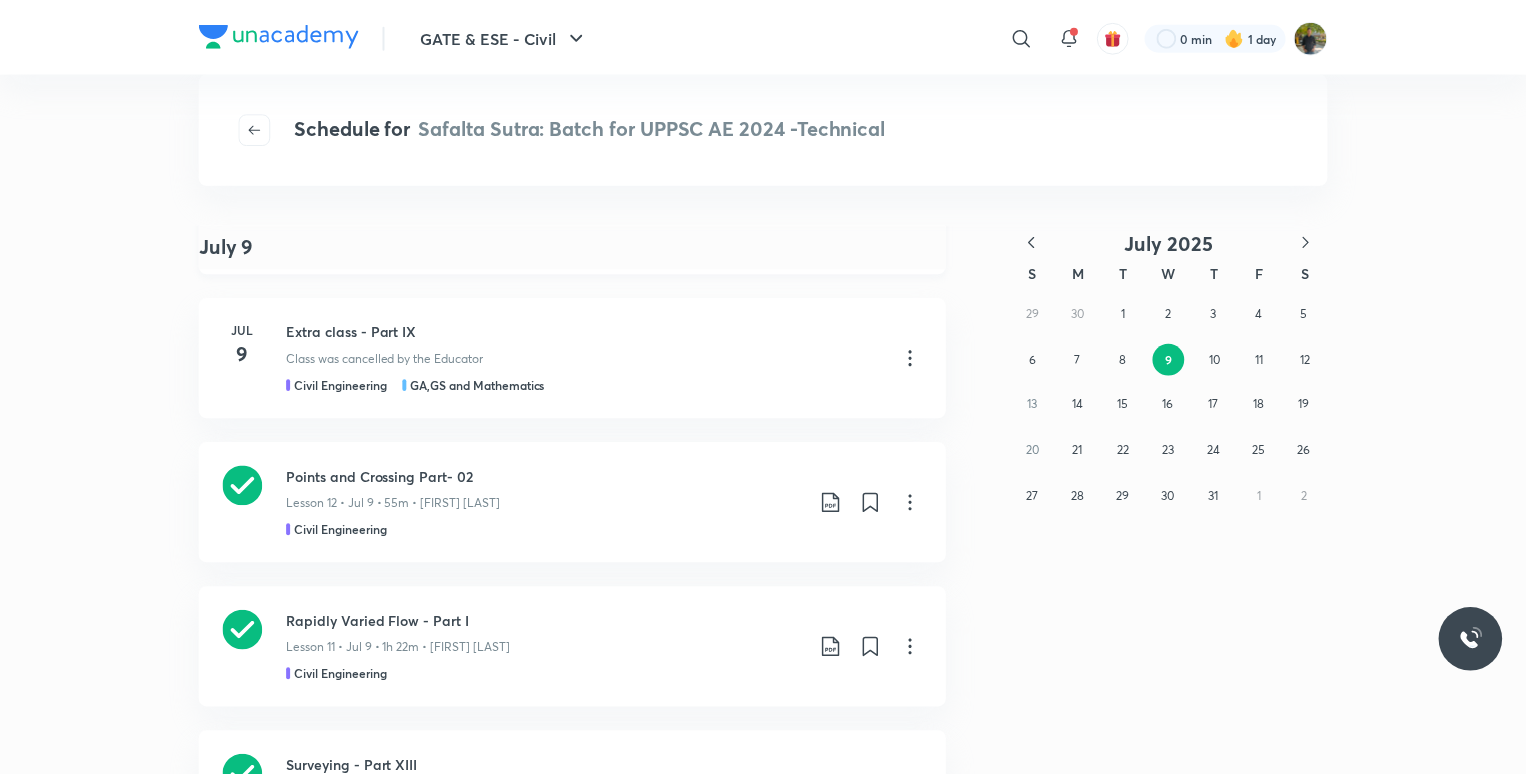scroll, scrollTop: 300, scrollLeft: 0, axis: vertical 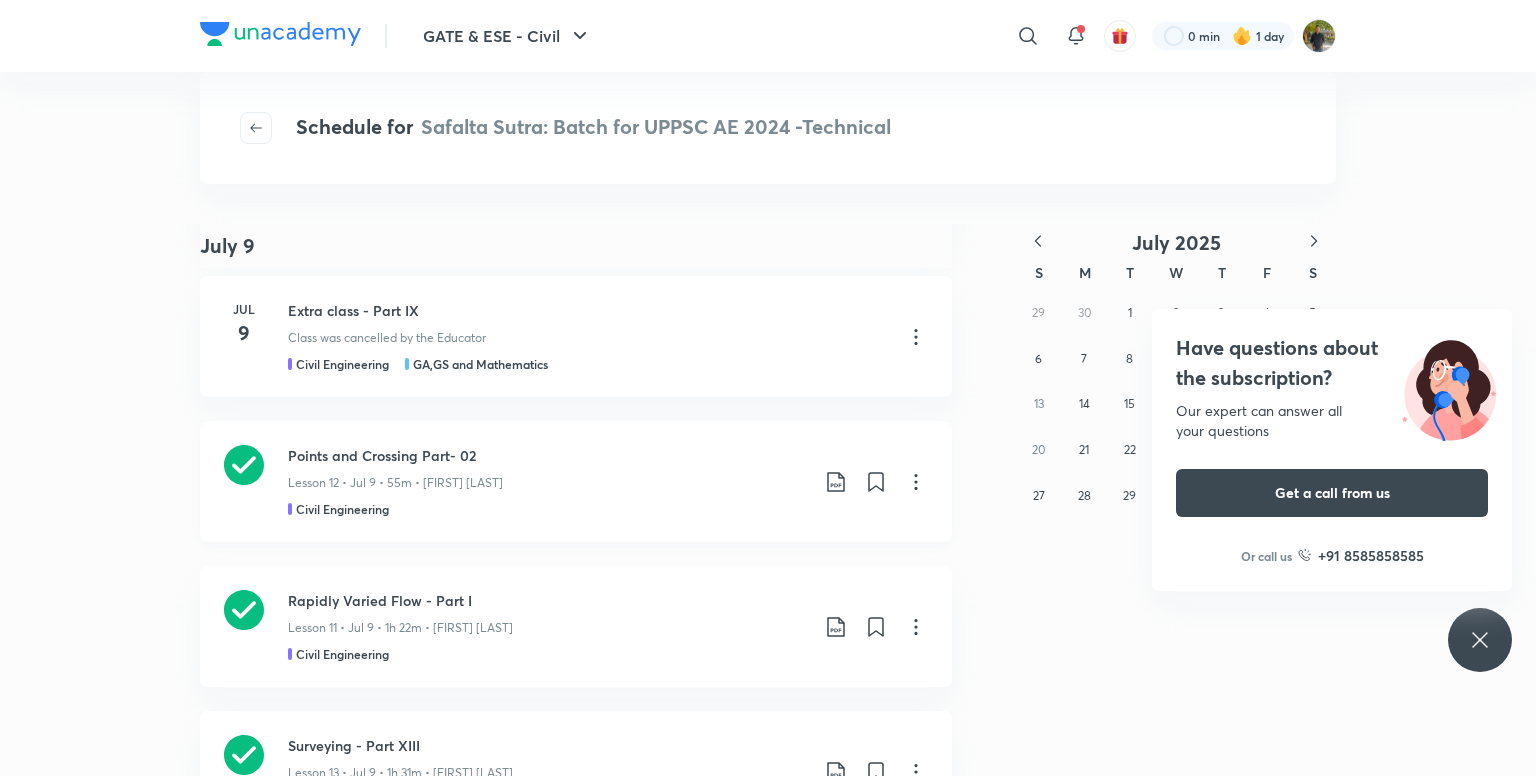 click 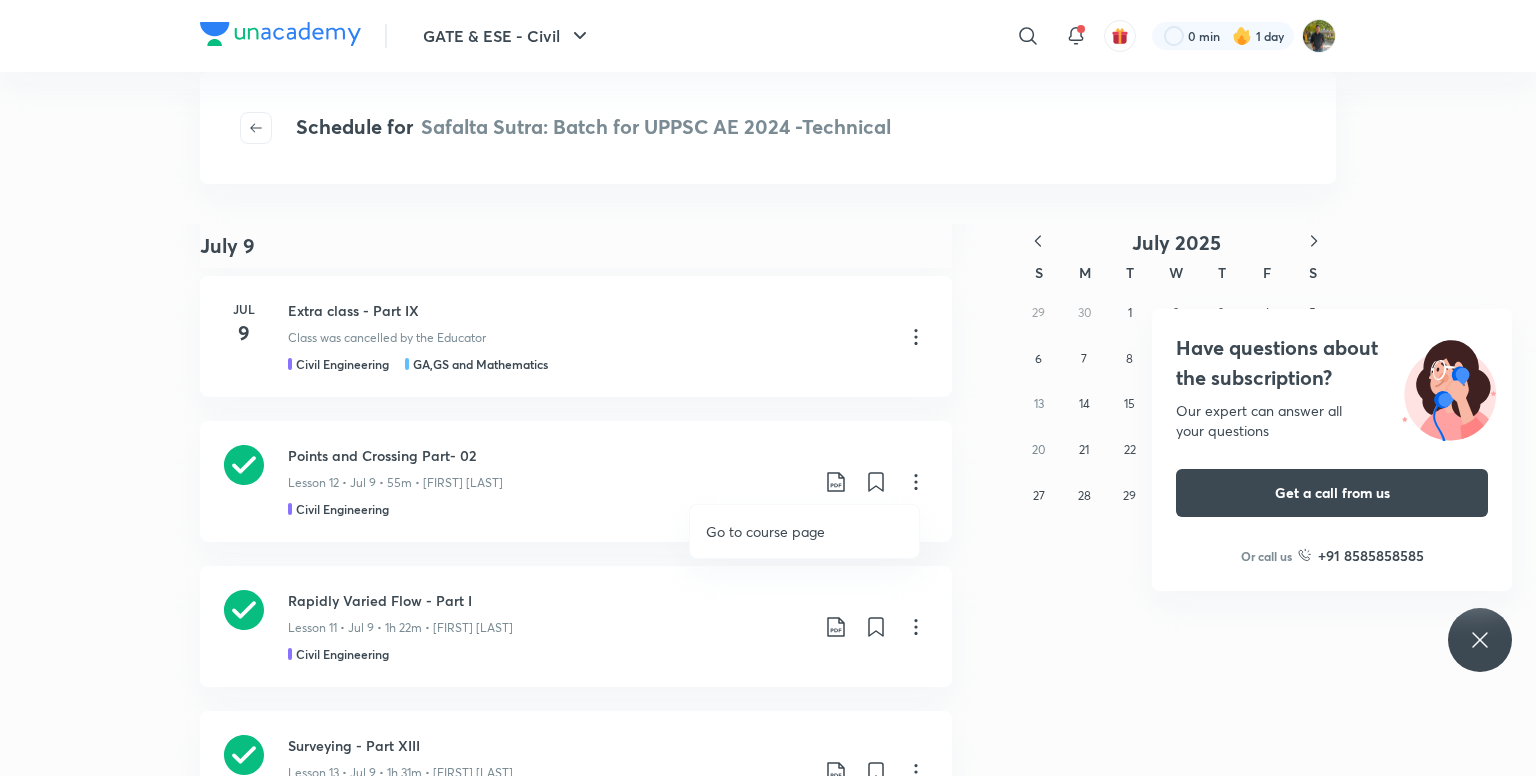 click on "Go to course page" at bounding box center [804, 531] 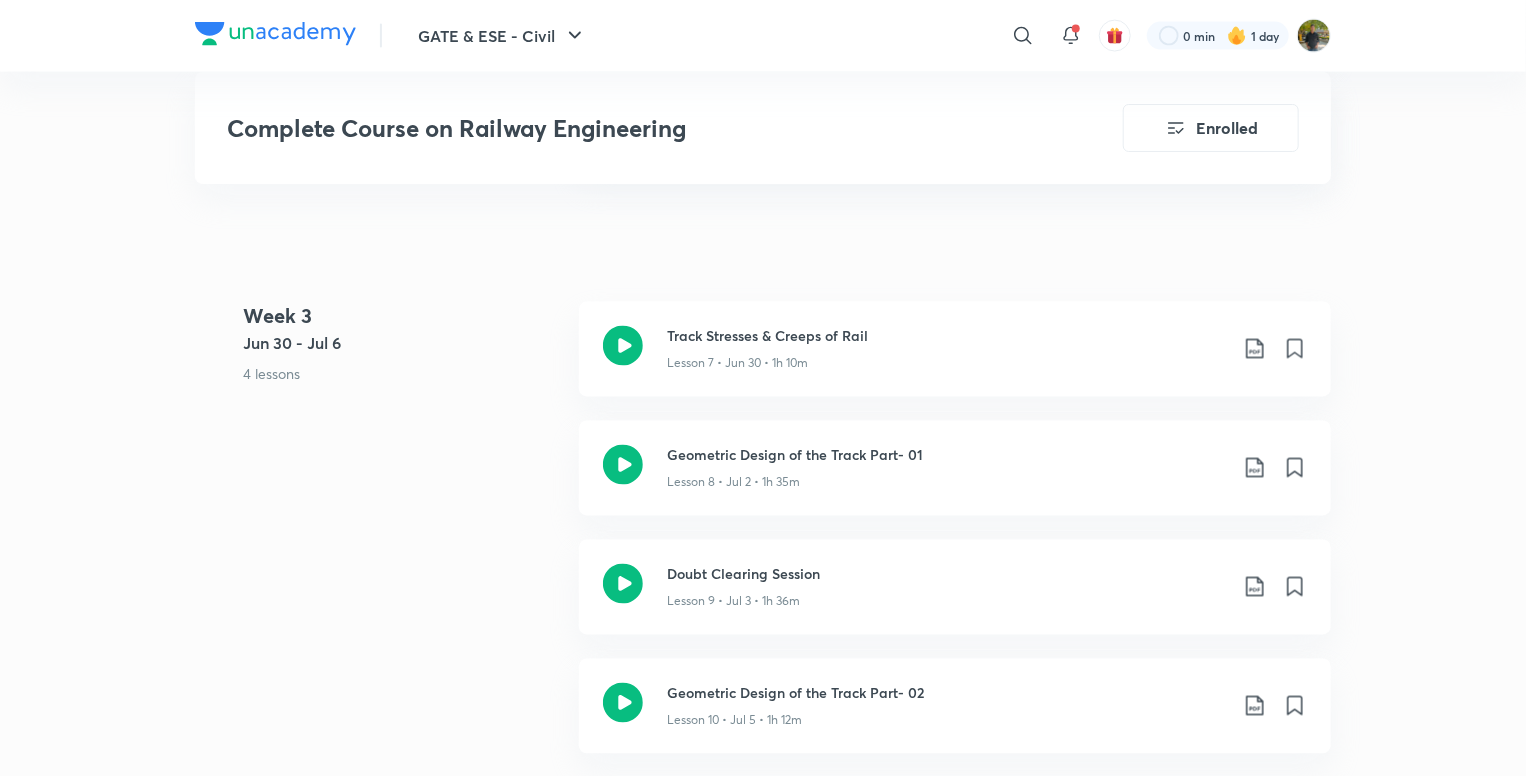 scroll, scrollTop: 1700, scrollLeft: 0, axis: vertical 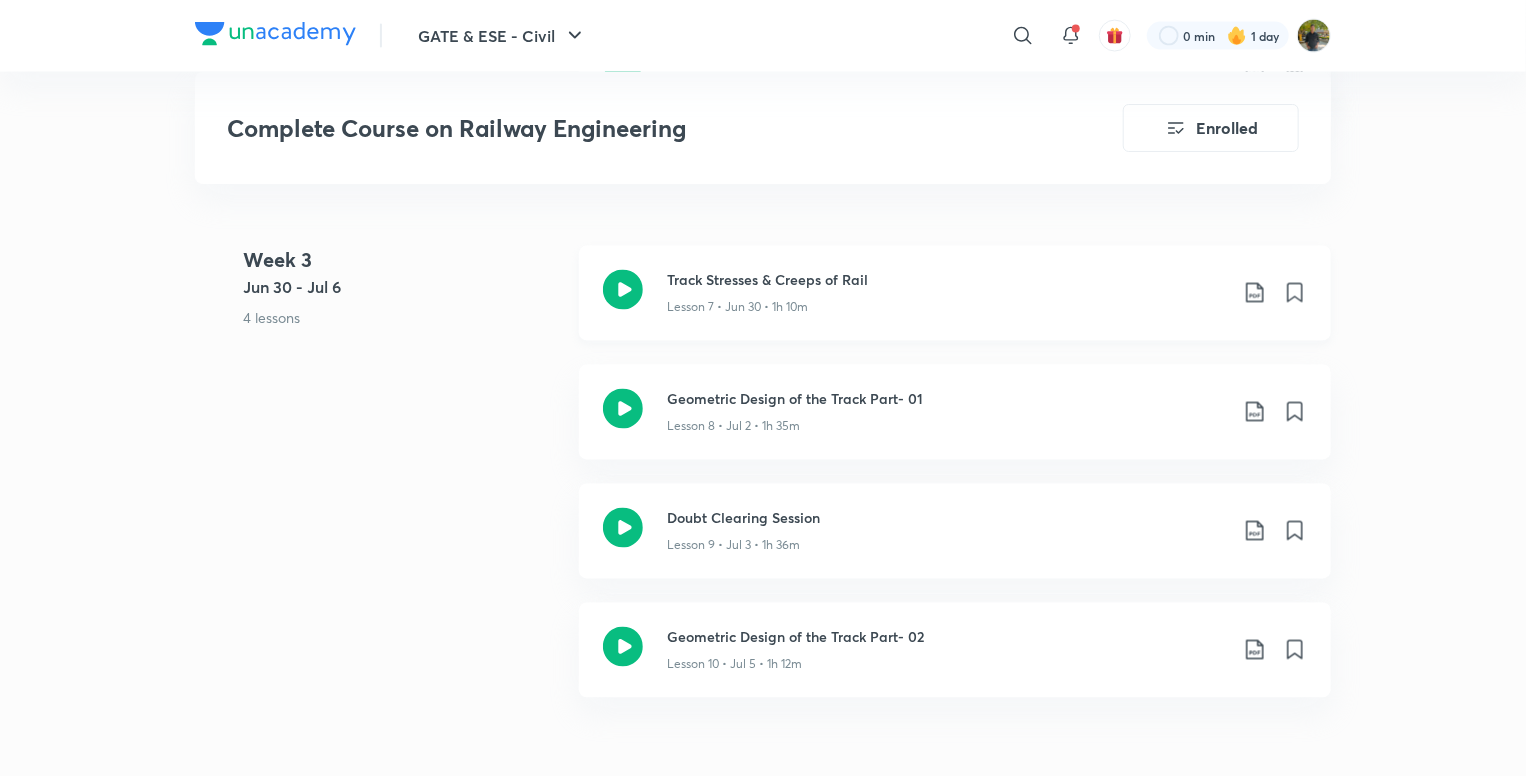 click on "Lesson 7 • Jun 30 • 1h 10m" at bounding box center [947, 304] 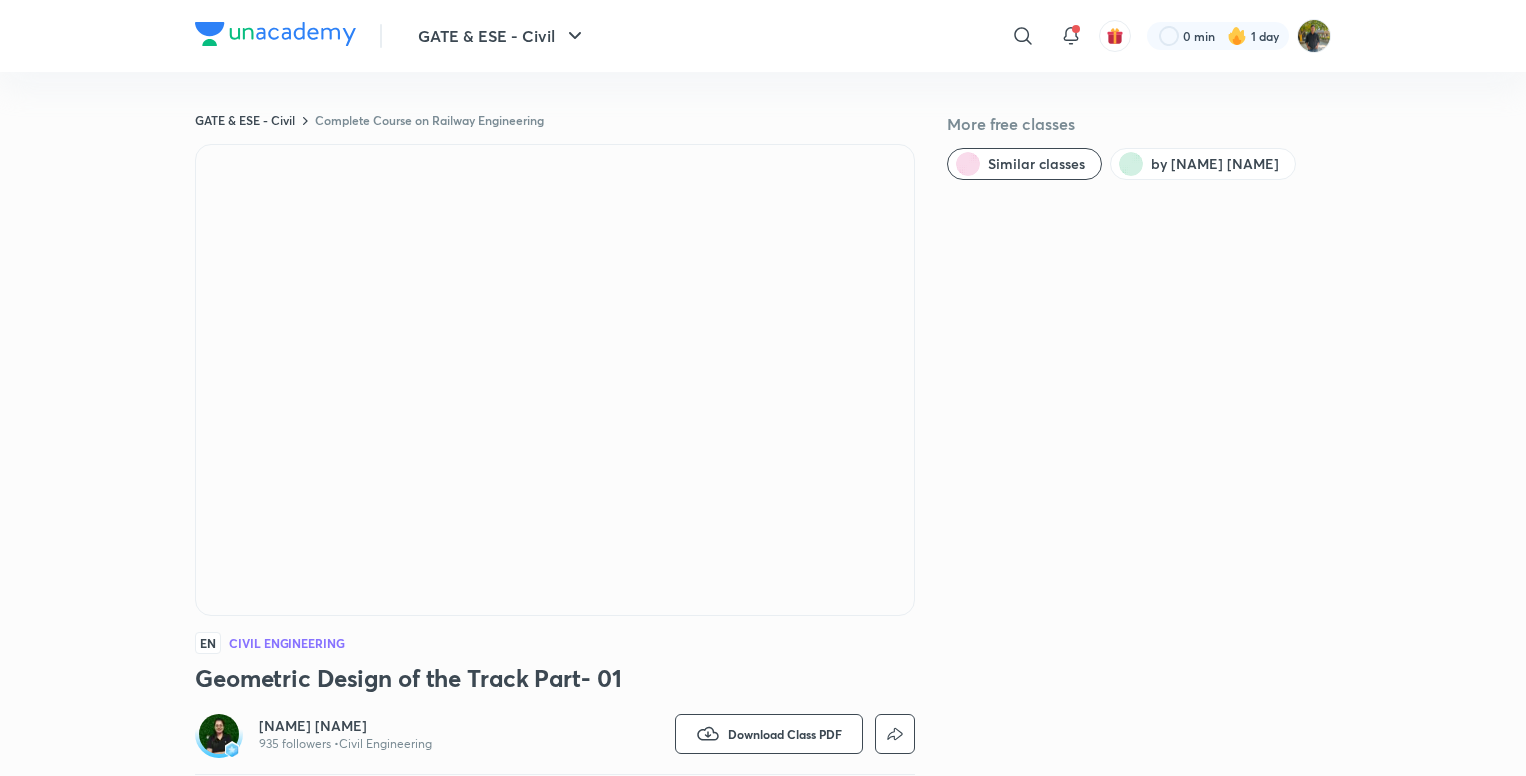 scroll, scrollTop: 0, scrollLeft: 0, axis: both 